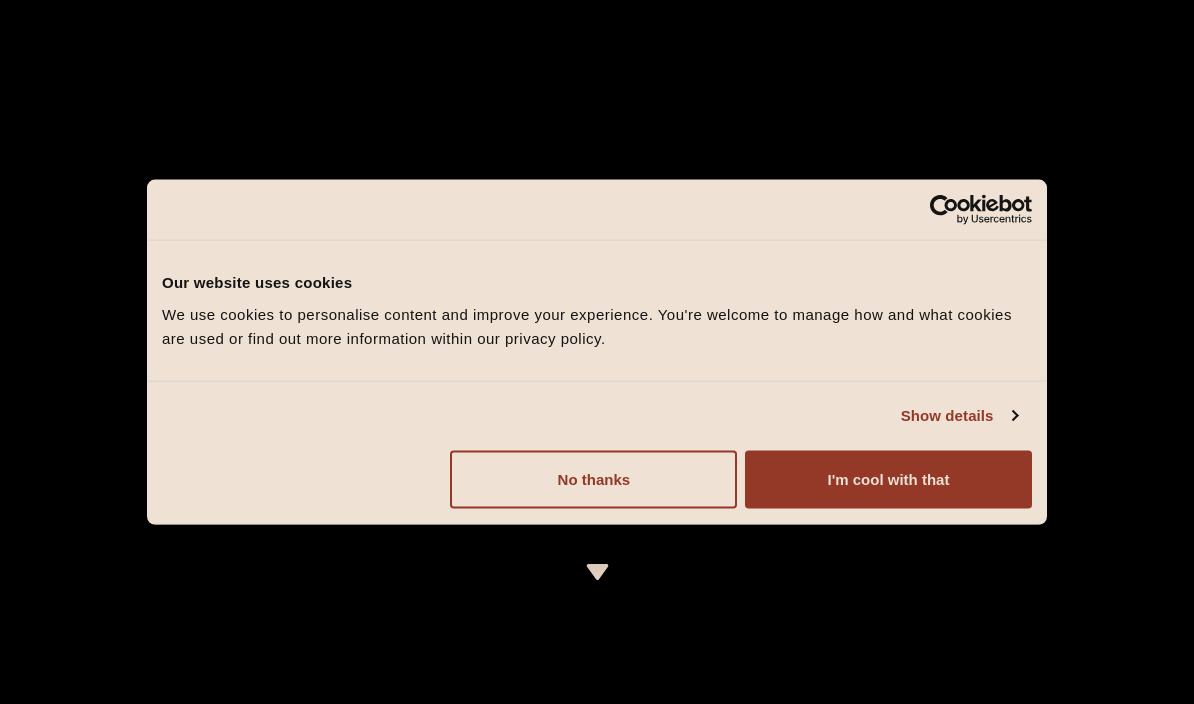 scroll, scrollTop: 0, scrollLeft: 0, axis: both 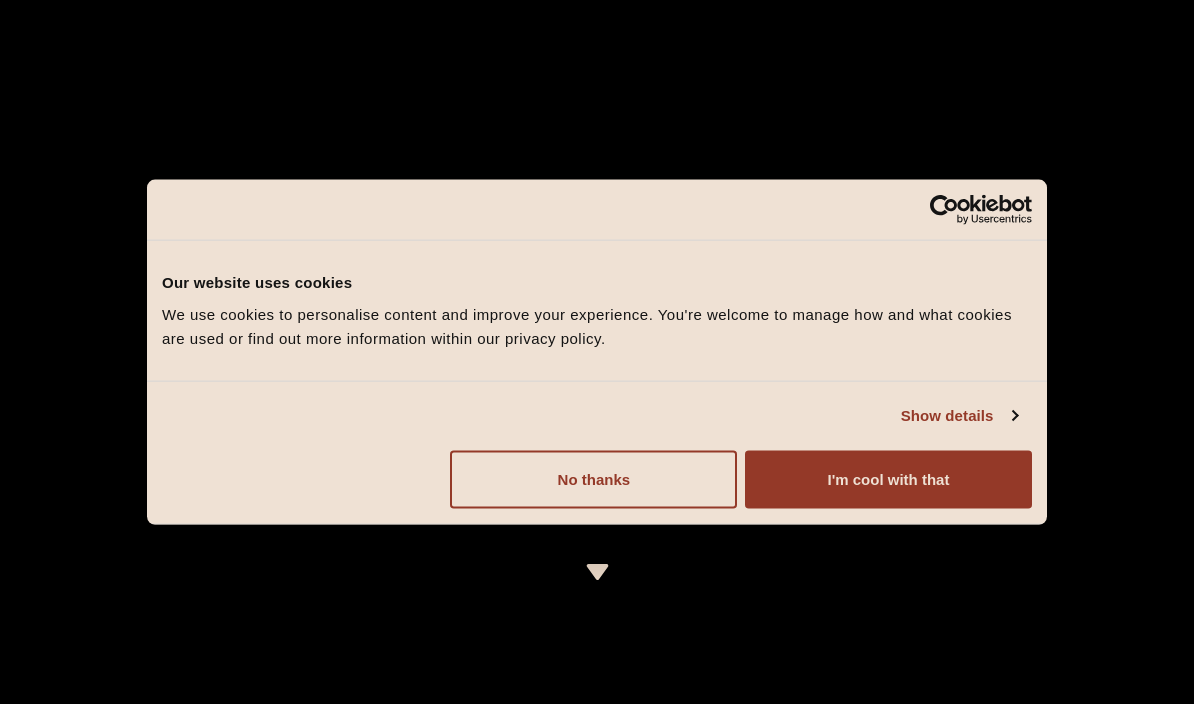 click on "No thanks" at bounding box center [593, 479] 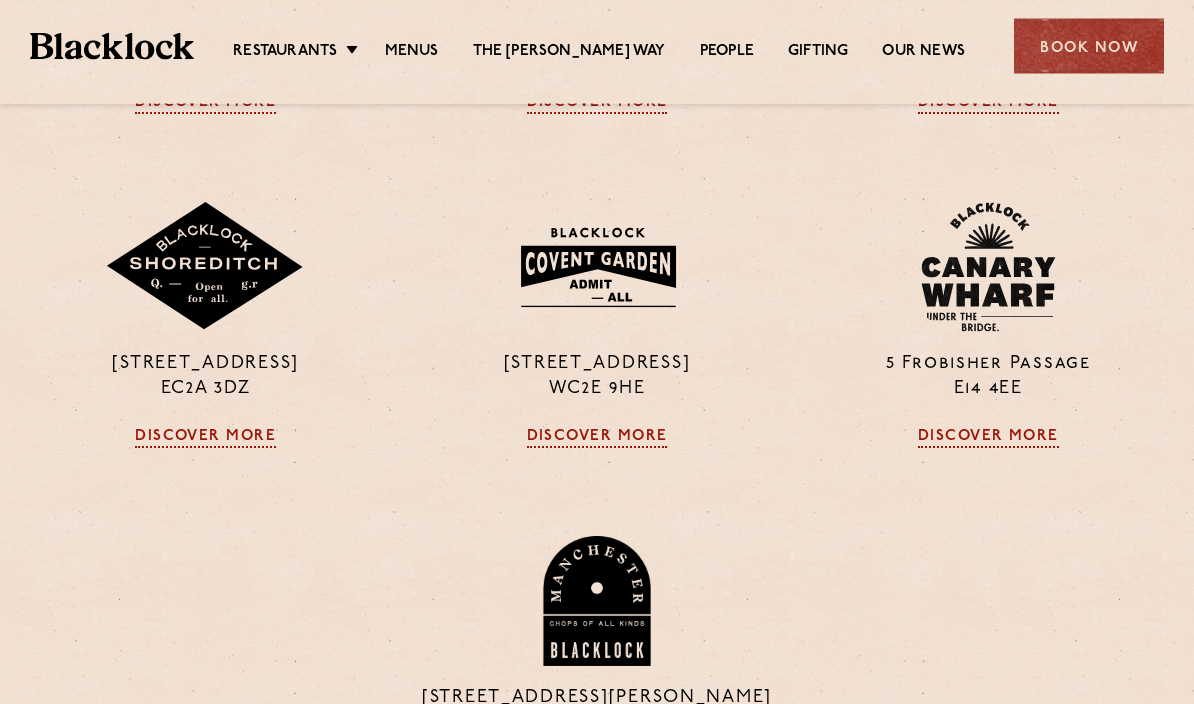 scroll, scrollTop: 1609, scrollLeft: 0, axis: vertical 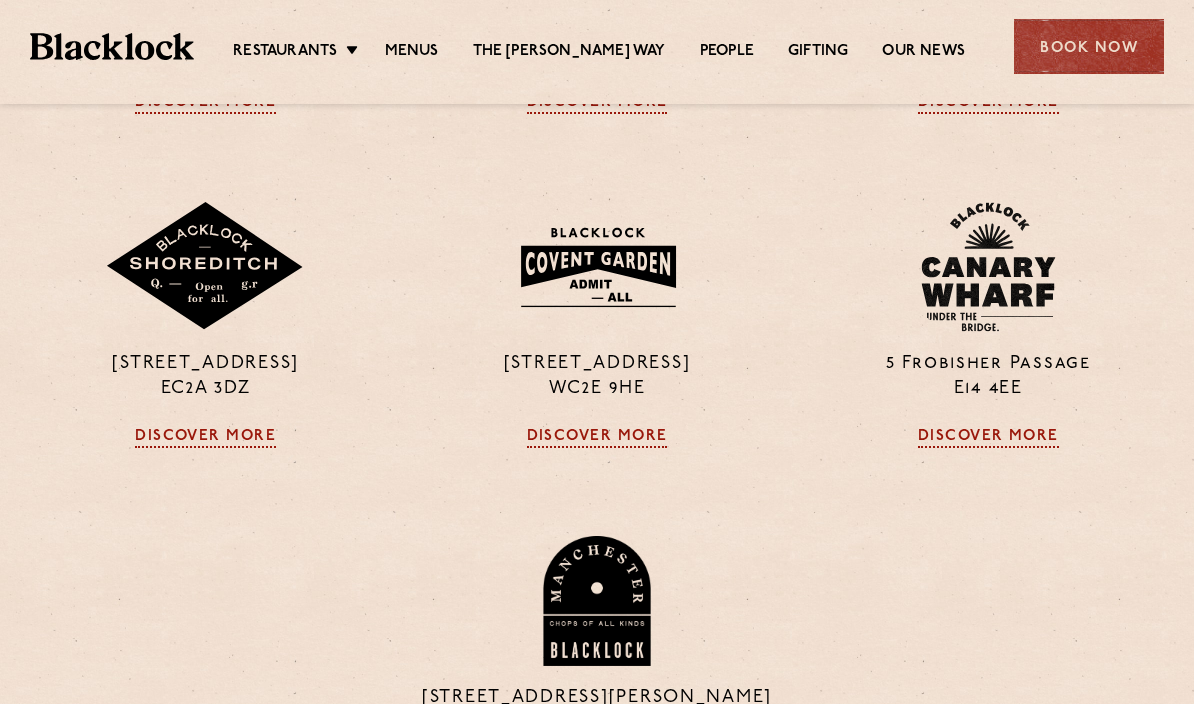 click on "Discover More" at bounding box center (988, 438) 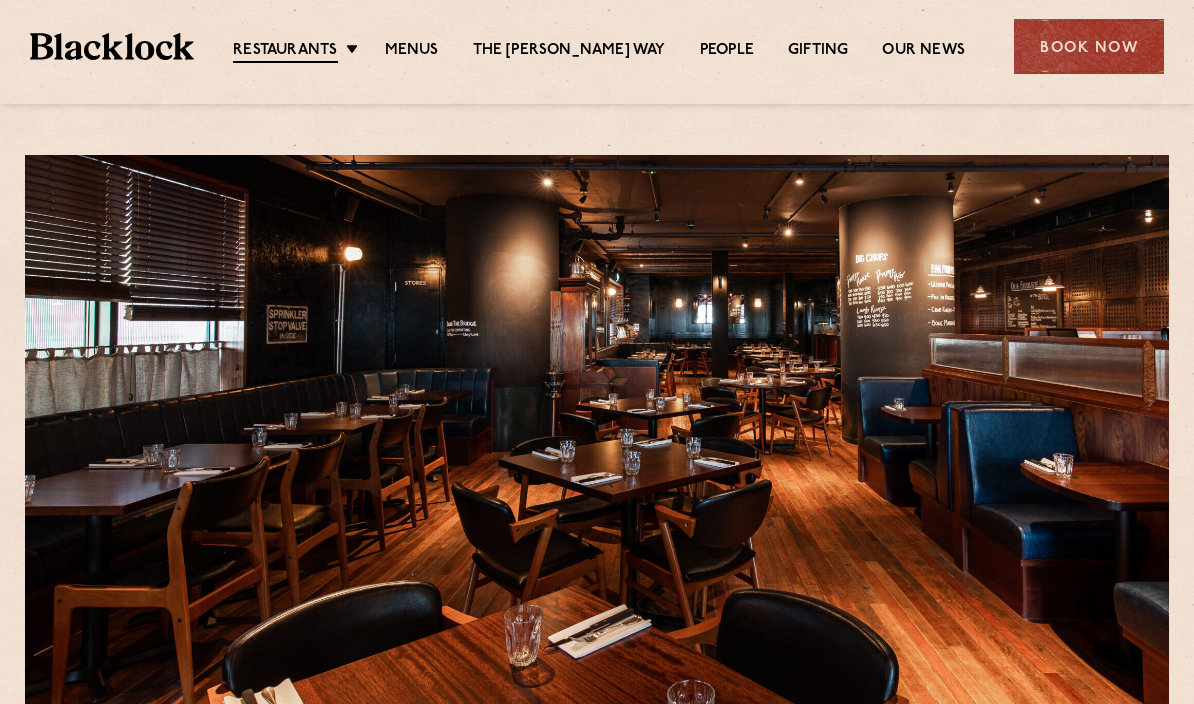 scroll, scrollTop: 0, scrollLeft: 0, axis: both 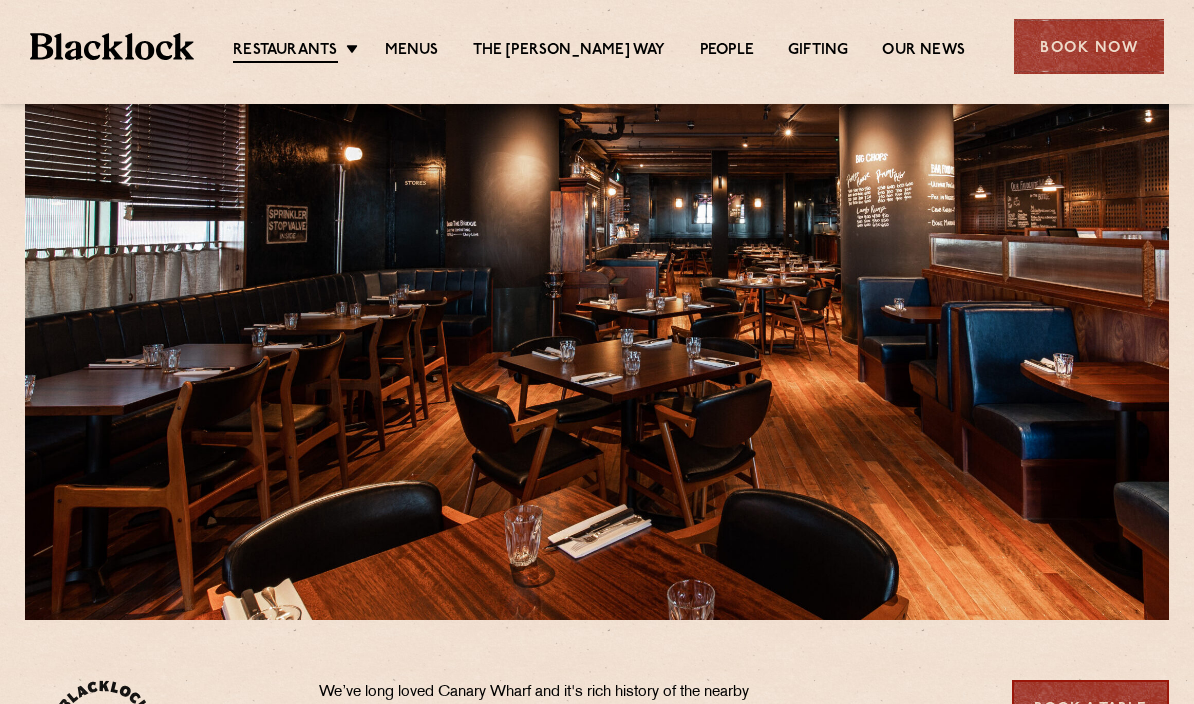 click on "Menus" at bounding box center [412, 51] 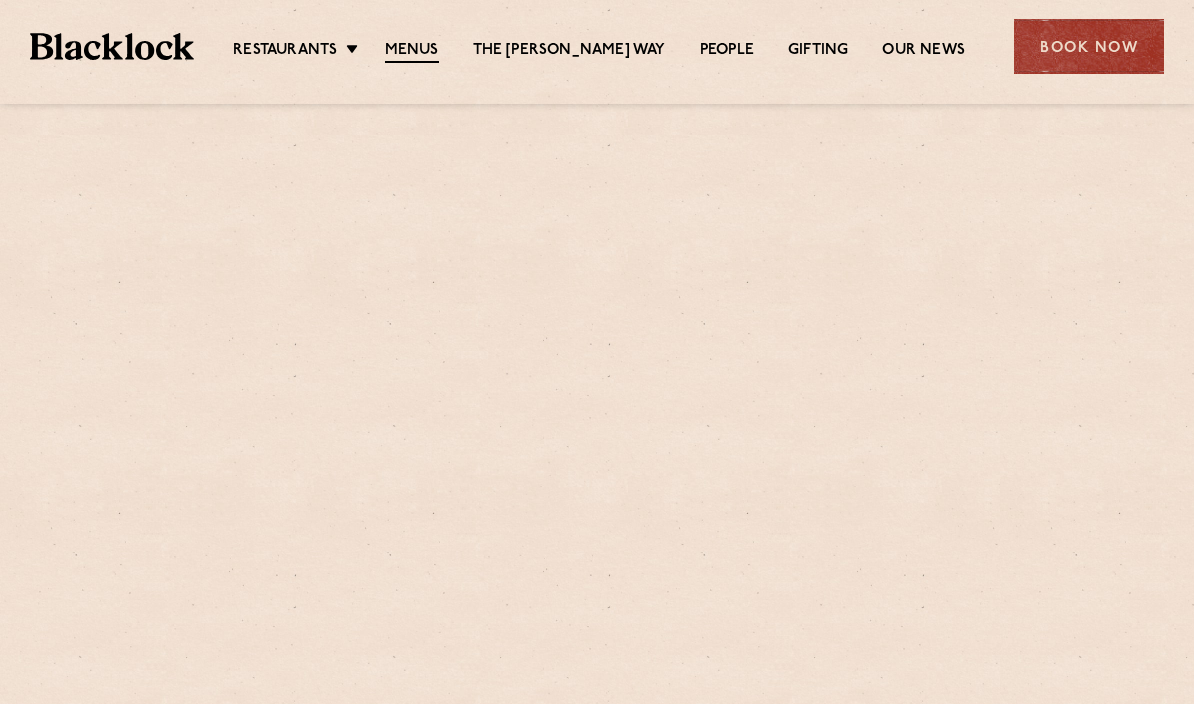 scroll, scrollTop: 0, scrollLeft: 0, axis: both 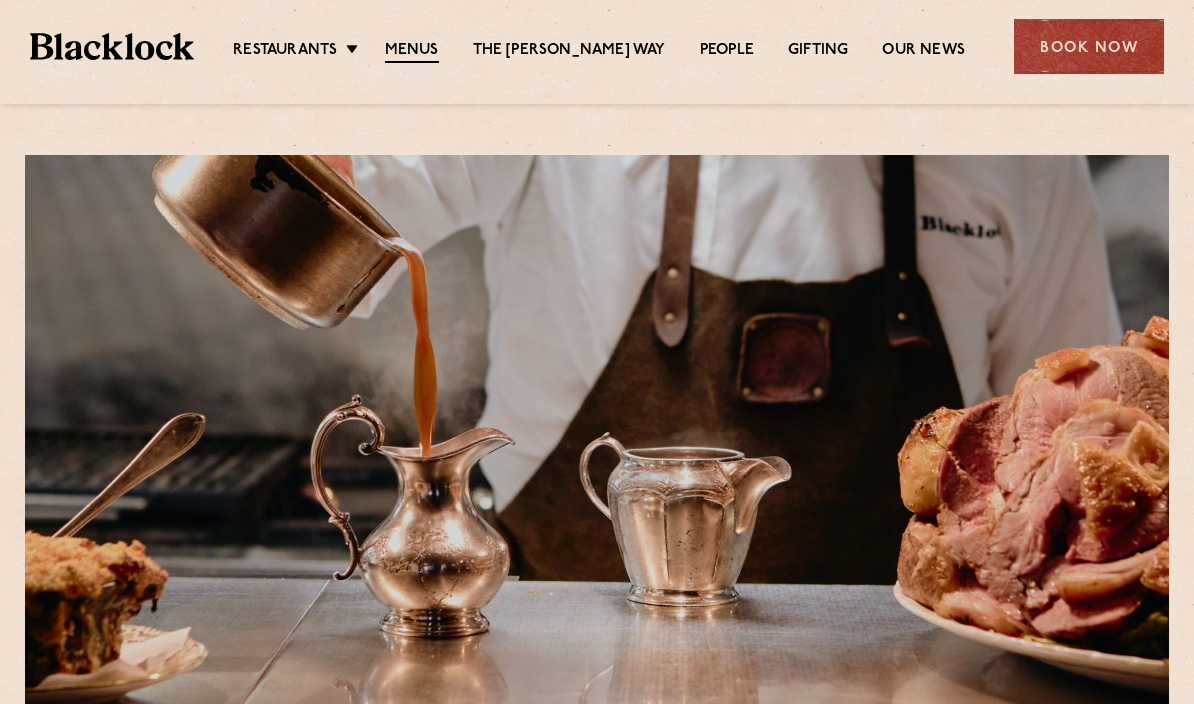 click on "[GEOGRAPHIC_DATA]" at bounding box center (0, 0) 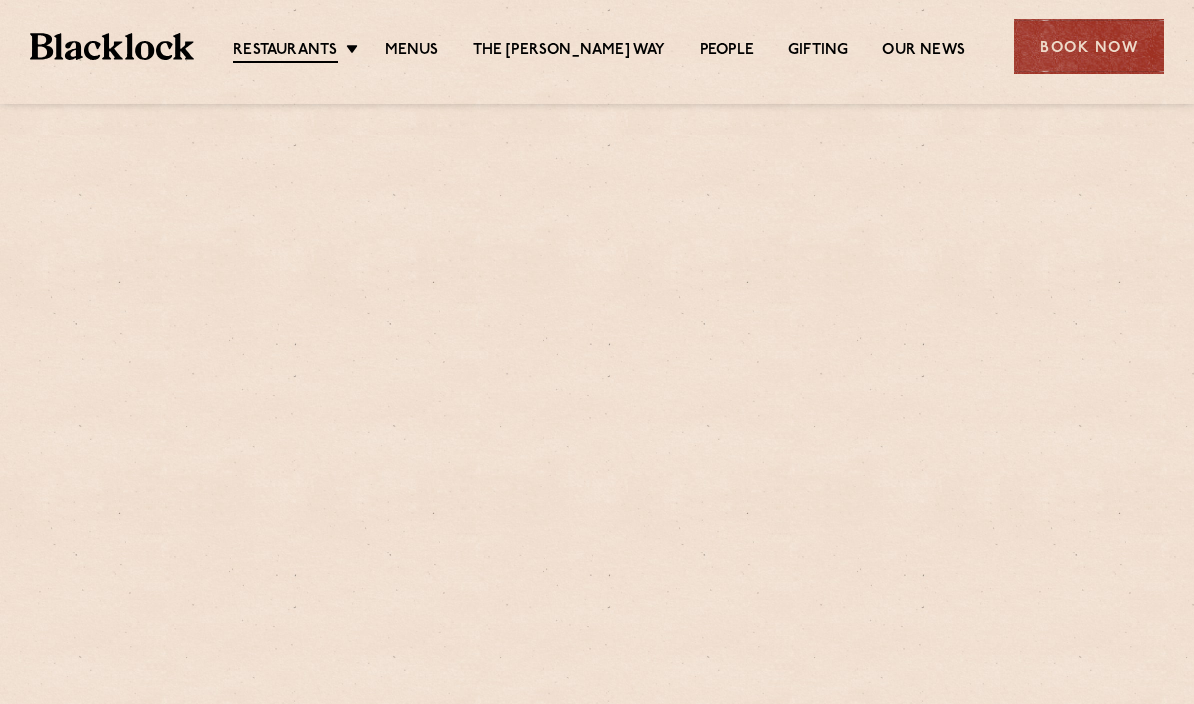 scroll, scrollTop: 0, scrollLeft: 0, axis: both 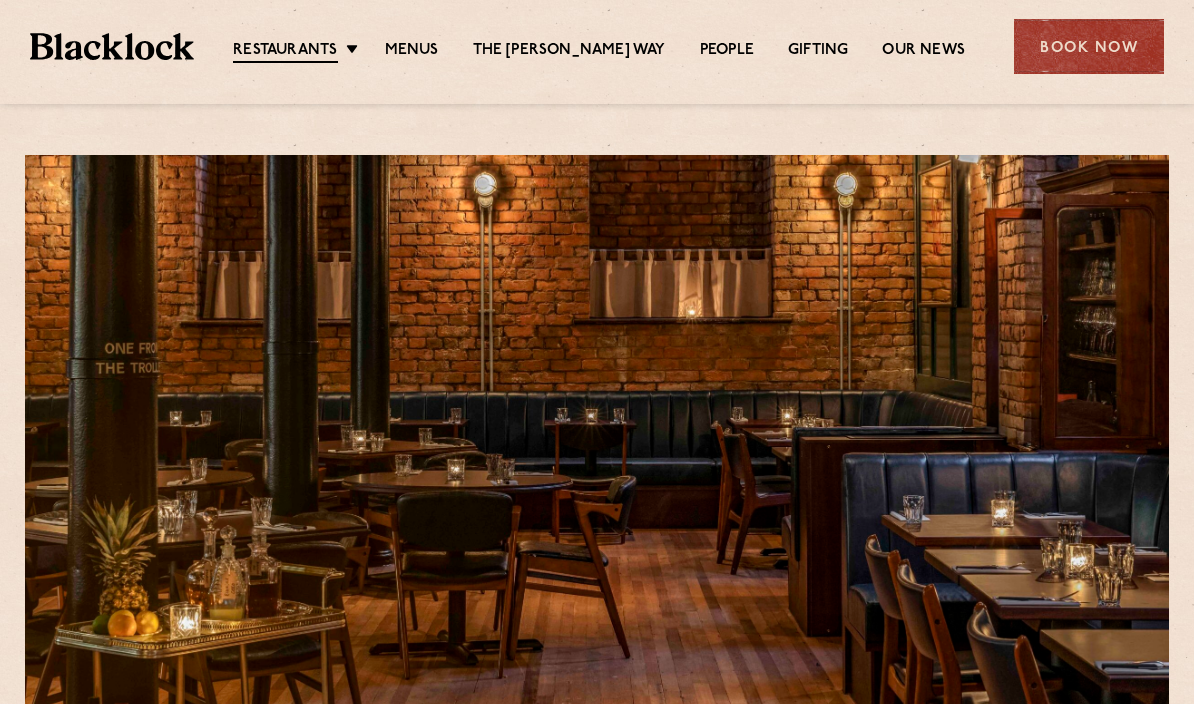 click on "Menus" at bounding box center [412, 51] 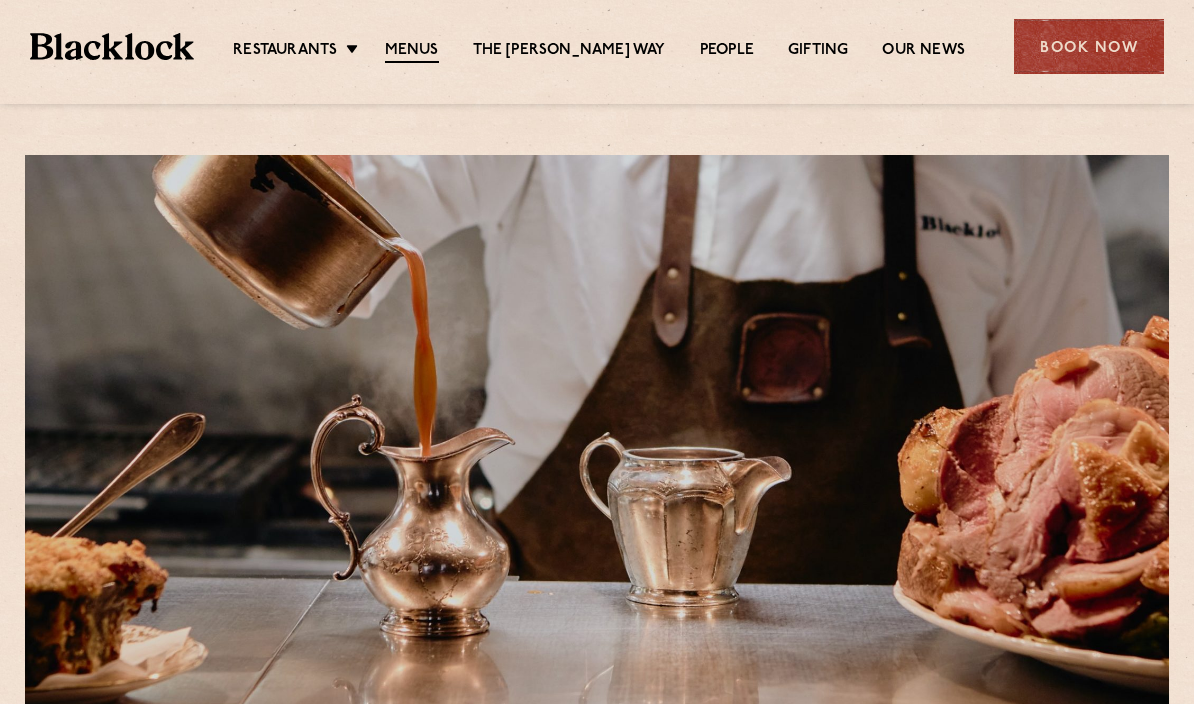 scroll, scrollTop: 0, scrollLeft: 0, axis: both 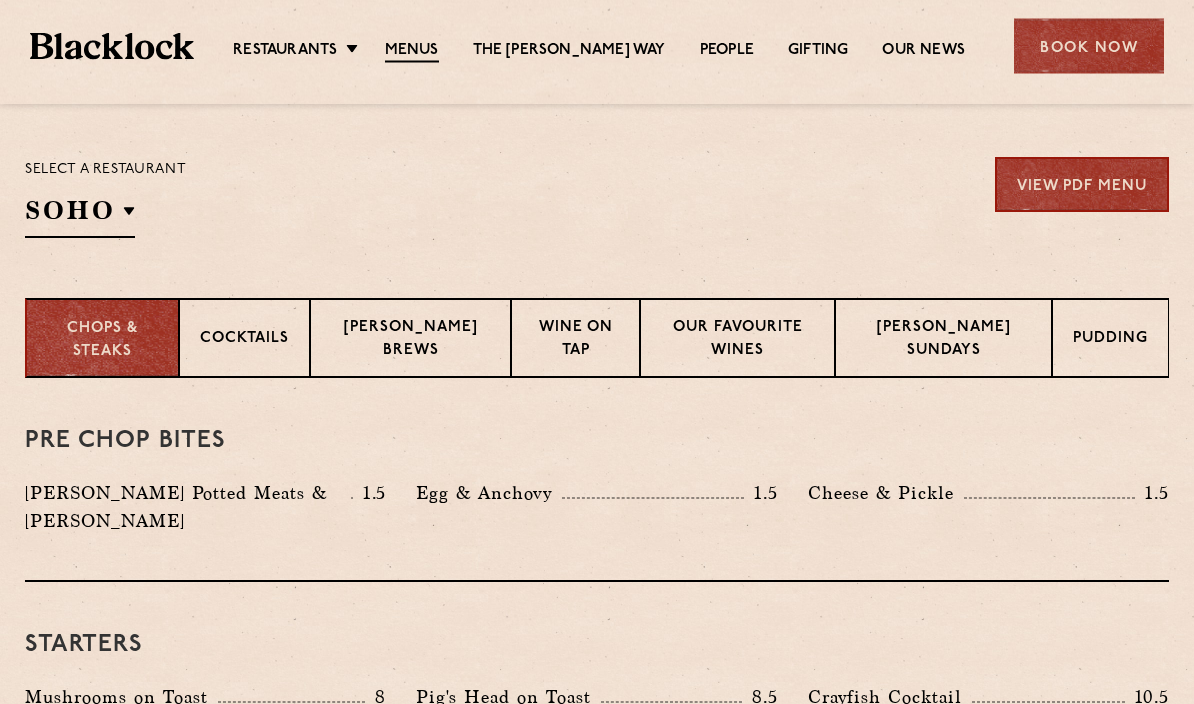 click on "Chops & Steaks" at bounding box center (102, 341) 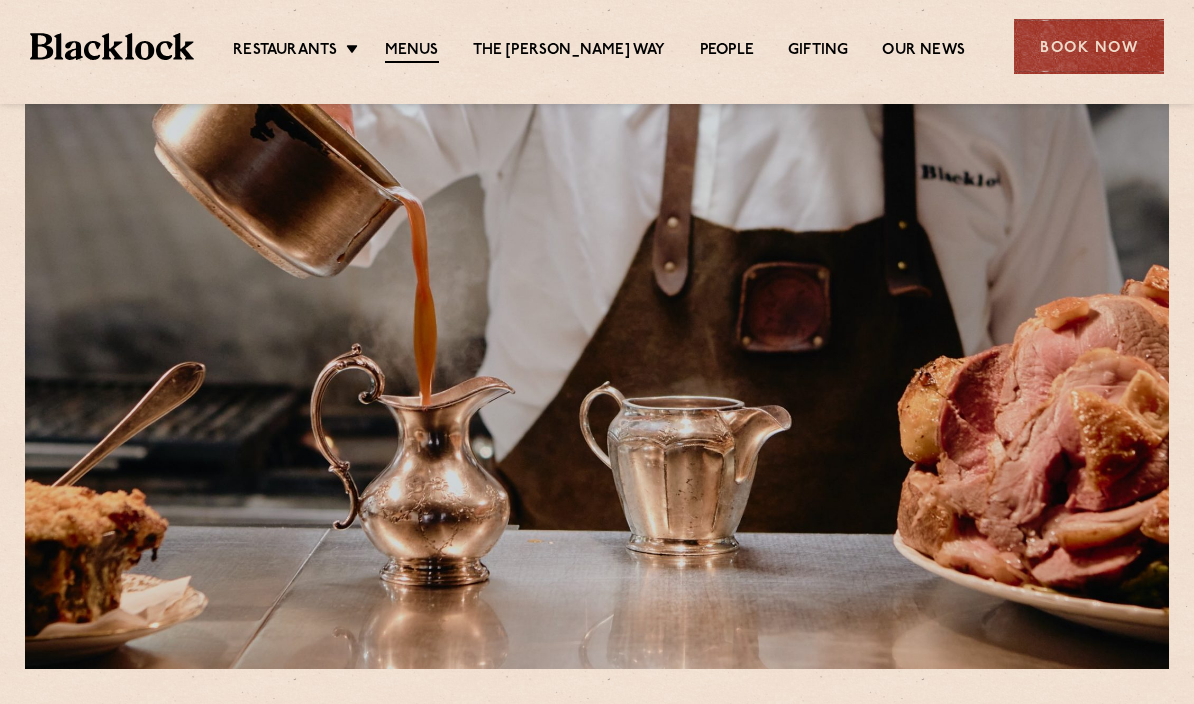 scroll, scrollTop: 49, scrollLeft: 0, axis: vertical 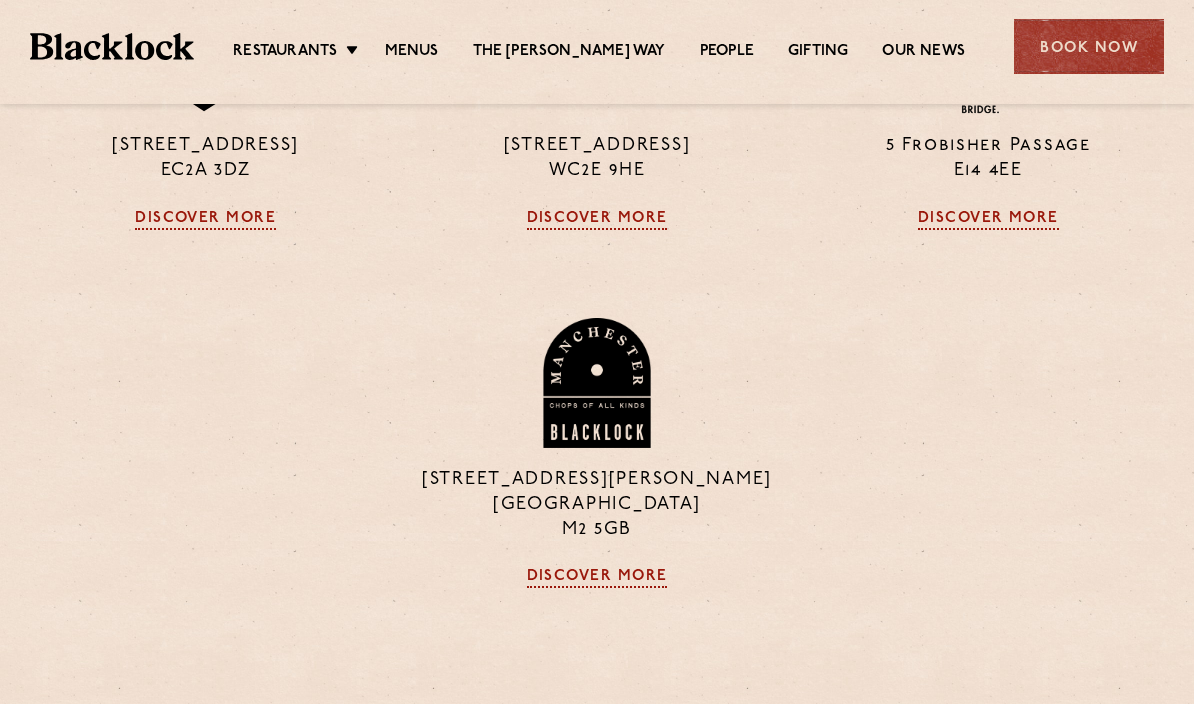 click on "Discover More" at bounding box center [597, 578] 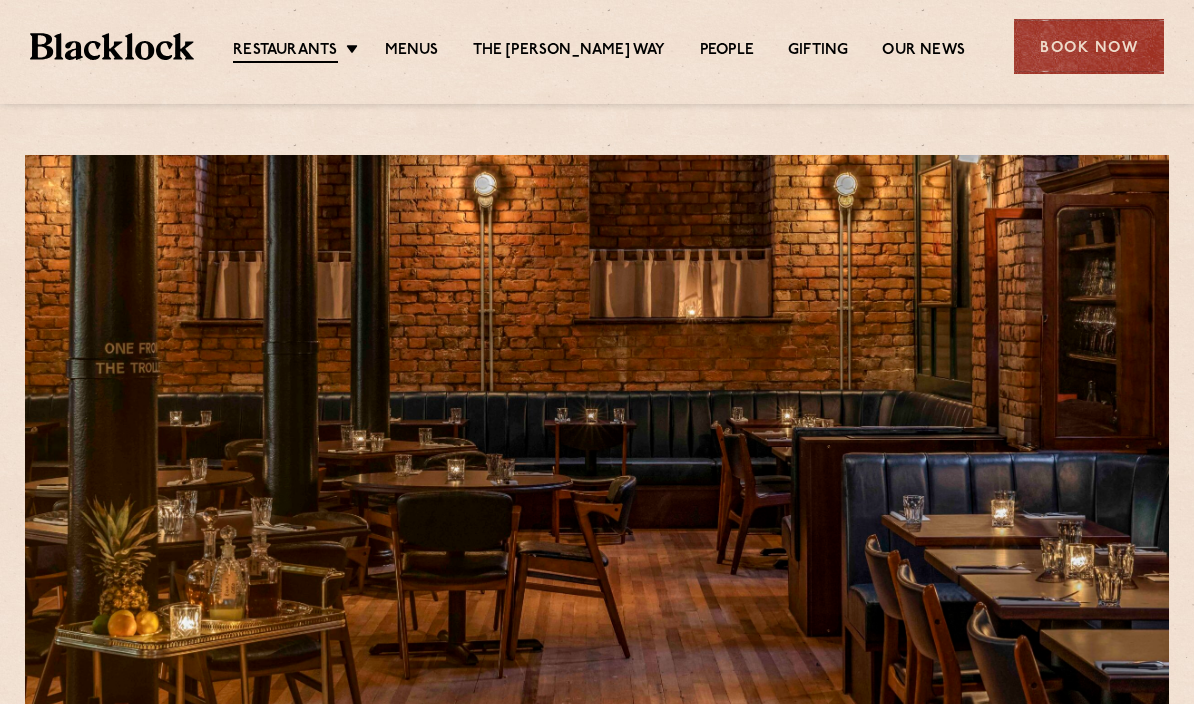 scroll, scrollTop: 0, scrollLeft: 0, axis: both 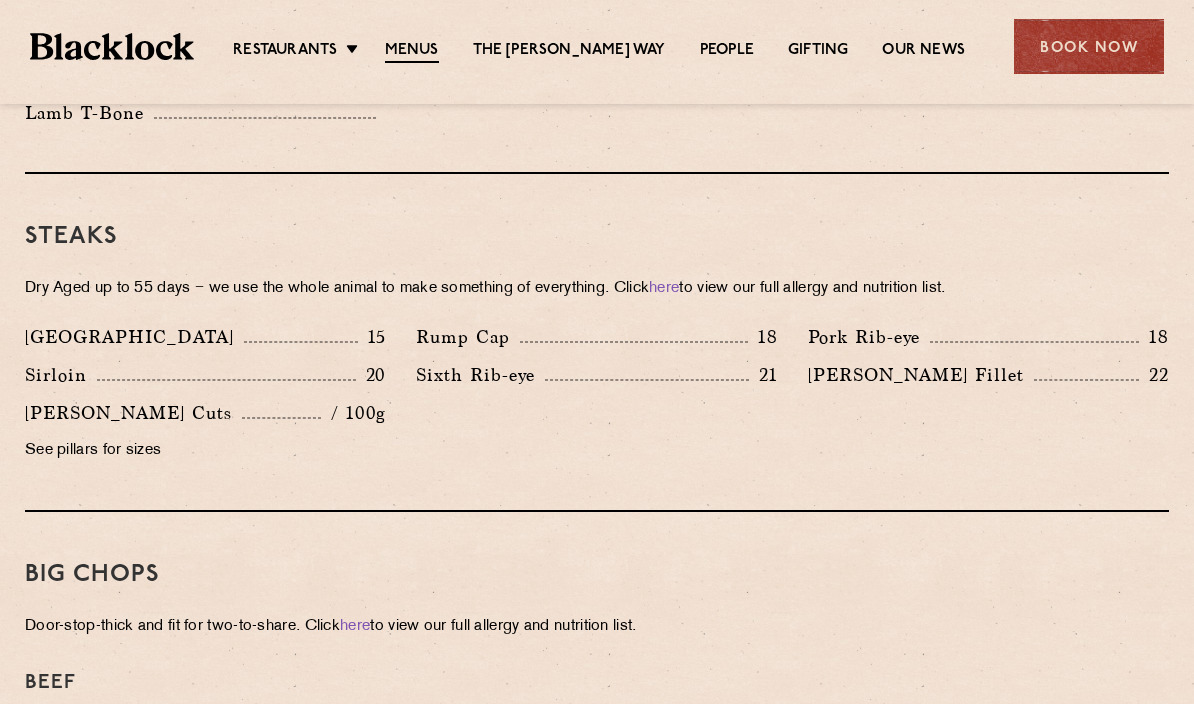 click on "Sixth Rib-eye 21" at bounding box center [596, 380] 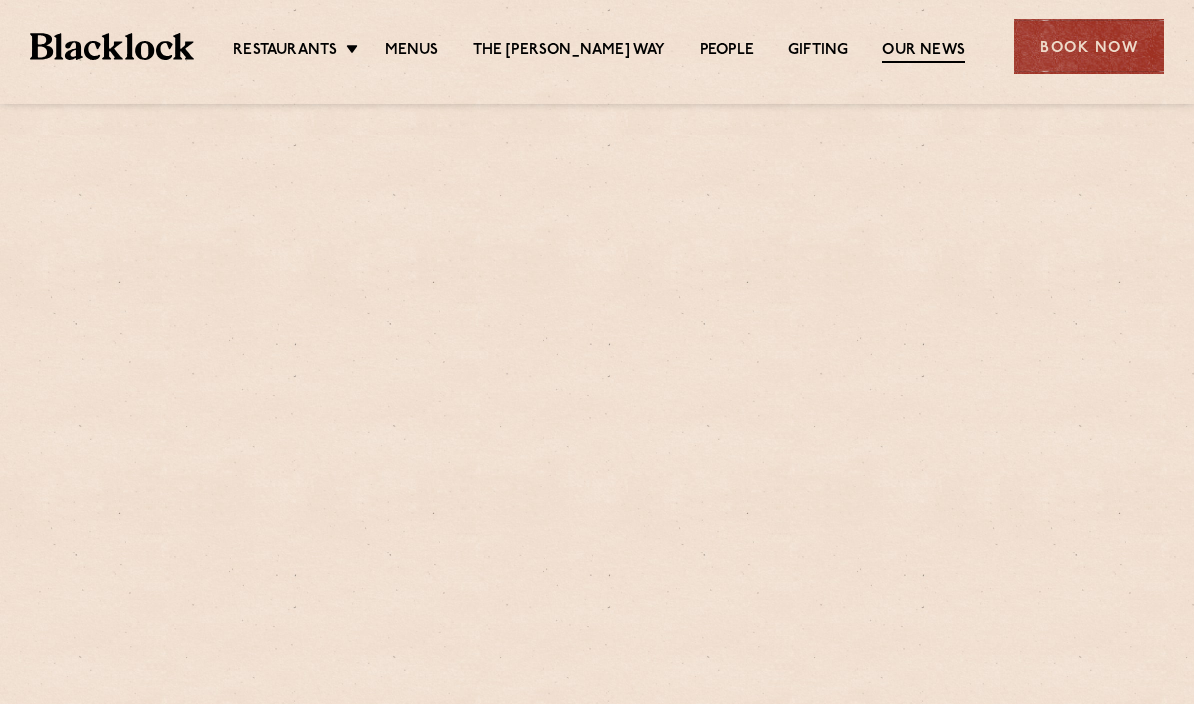 scroll, scrollTop: 0, scrollLeft: 0, axis: both 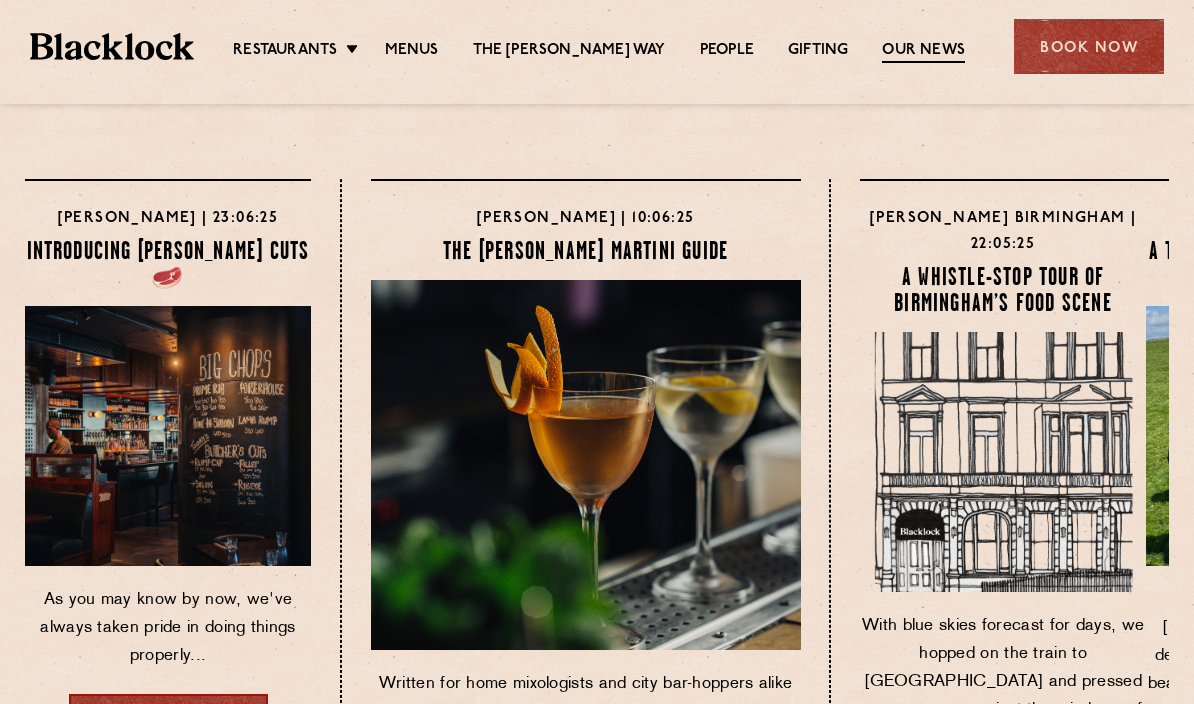 click on "People" at bounding box center [727, 51] 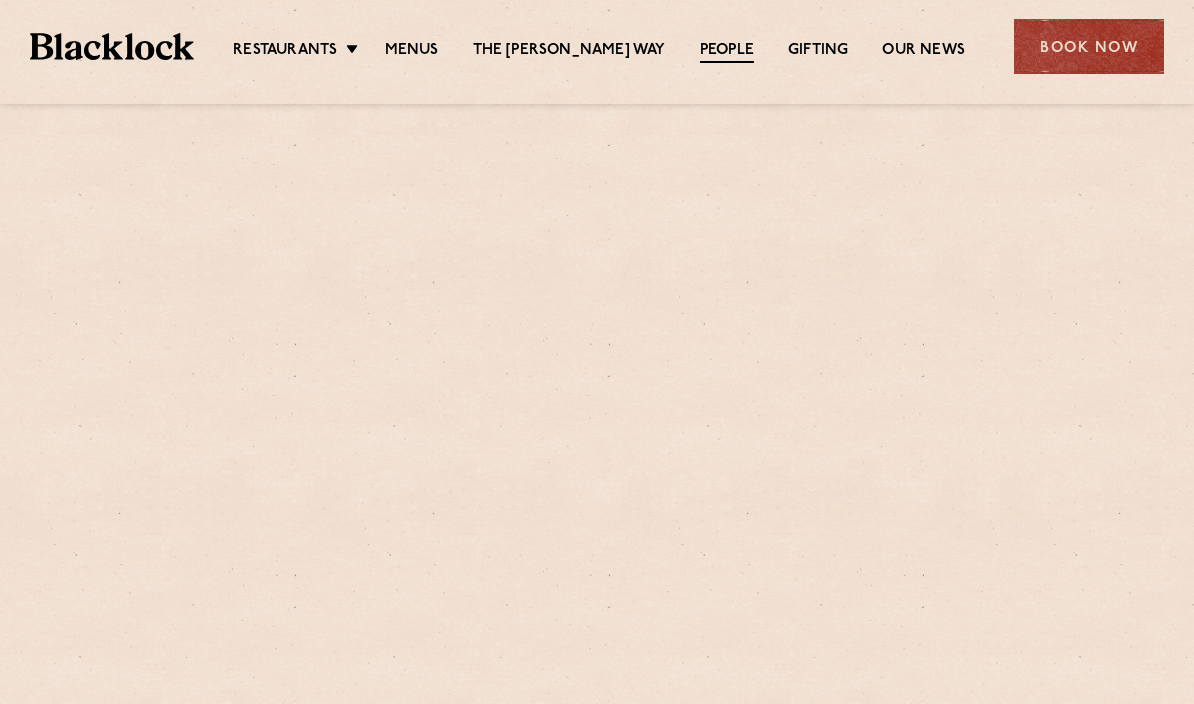 scroll, scrollTop: 0, scrollLeft: 0, axis: both 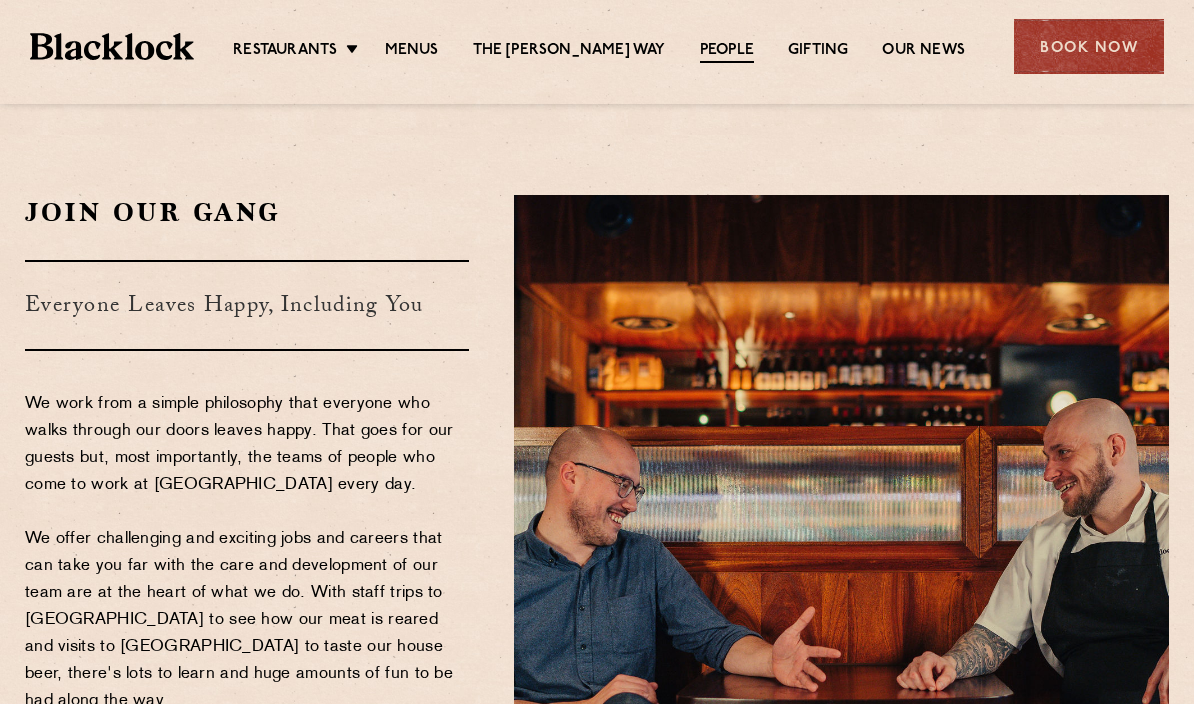 click on "Menus" at bounding box center [412, 51] 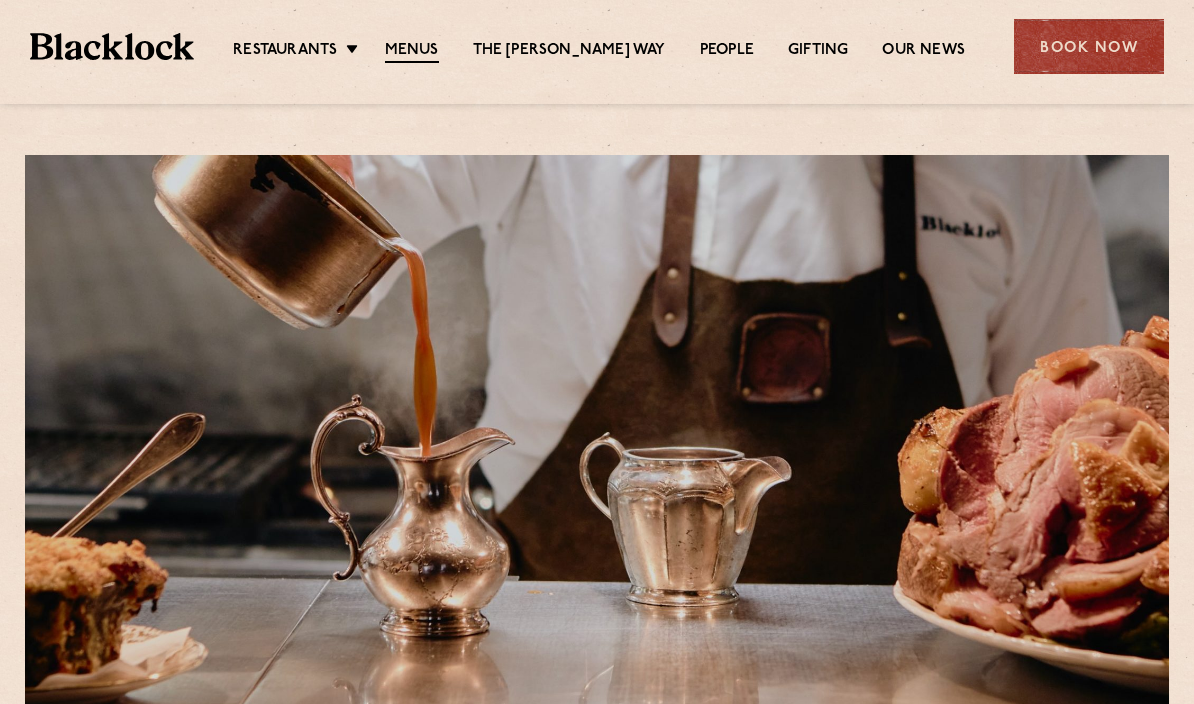 scroll, scrollTop: 0, scrollLeft: 0, axis: both 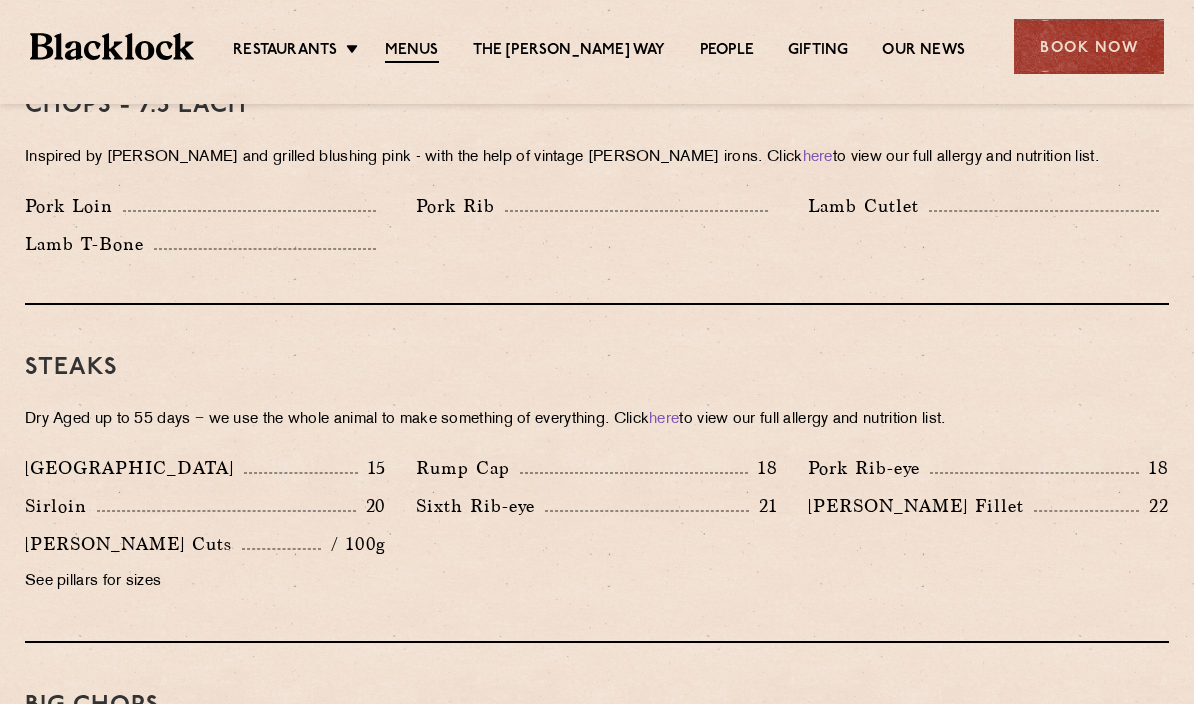 click on "See pillars for sizes" at bounding box center (205, 582) 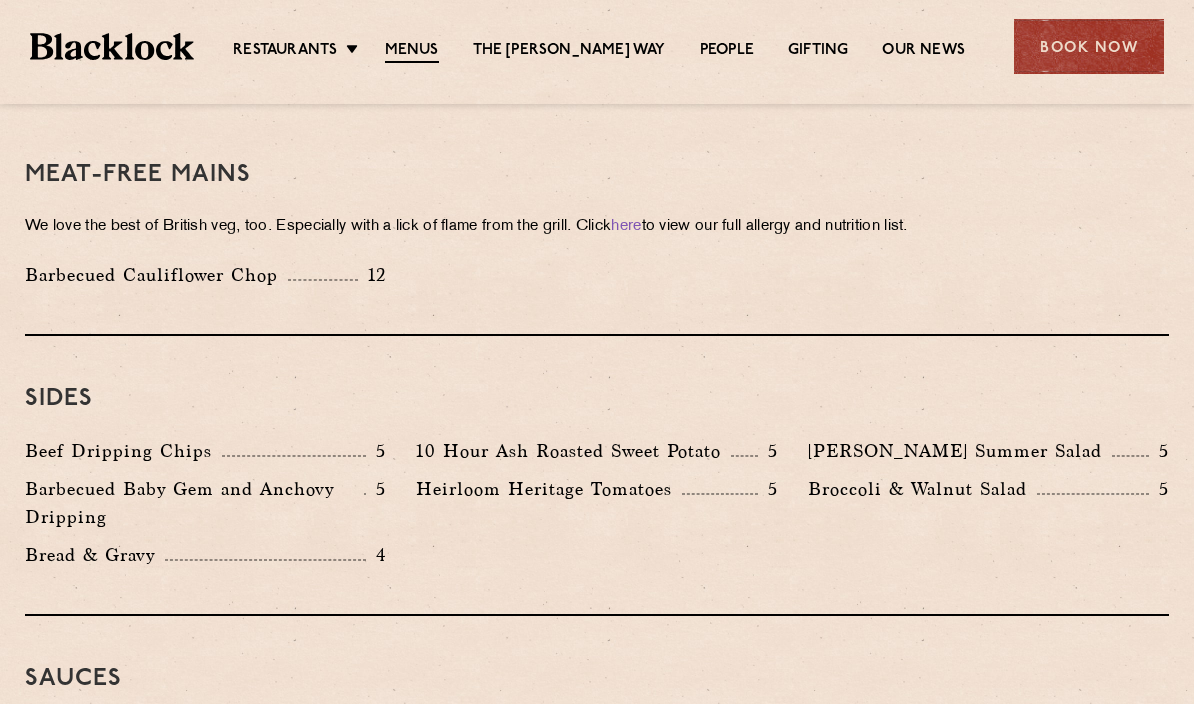scroll, scrollTop: 2863, scrollLeft: 0, axis: vertical 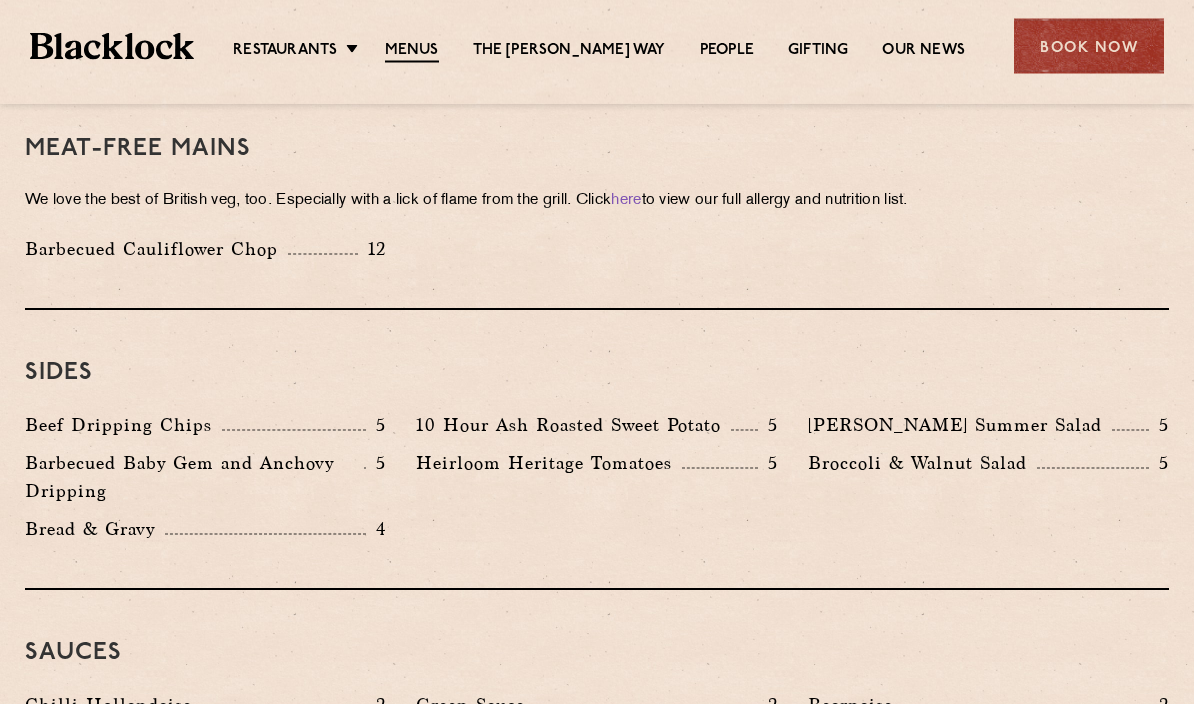 click on "Sauces Chilli Hollandaise 2 Green Sauce 2 Bearnaise 2 [PERSON_NAME] Gravy 3 Chop Sauce 3 Garlic Marrow Spread 4.5" at bounding box center [597, 698] 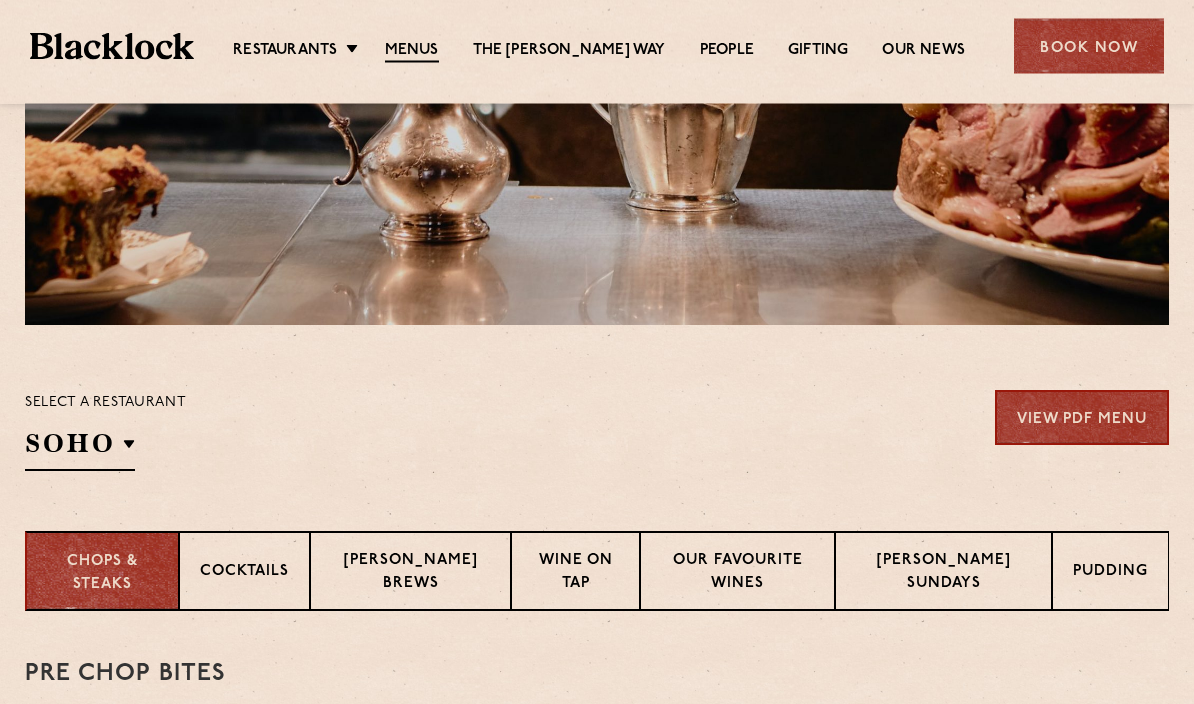 scroll, scrollTop: 0, scrollLeft: 0, axis: both 